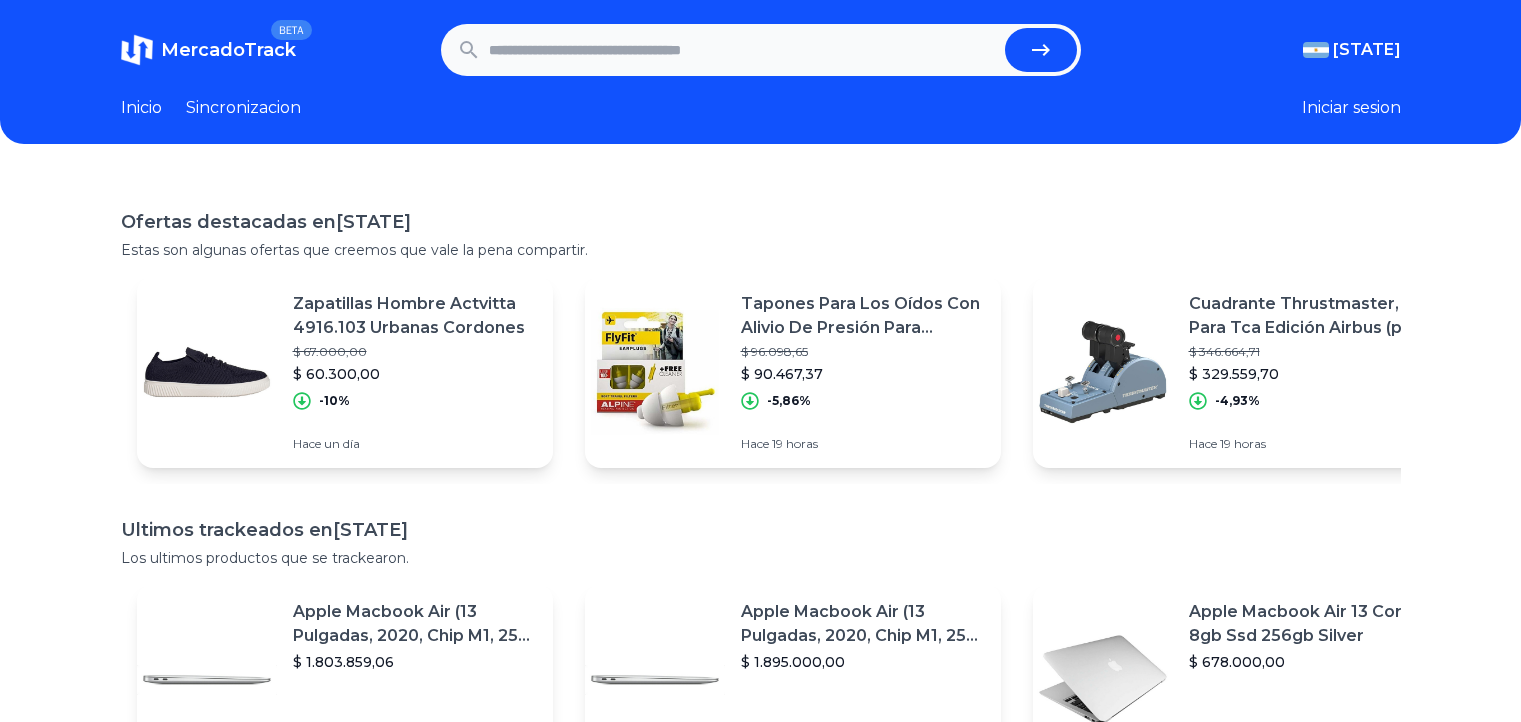 scroll, scrollTop: 0, scrollLeft: 0, axis: both 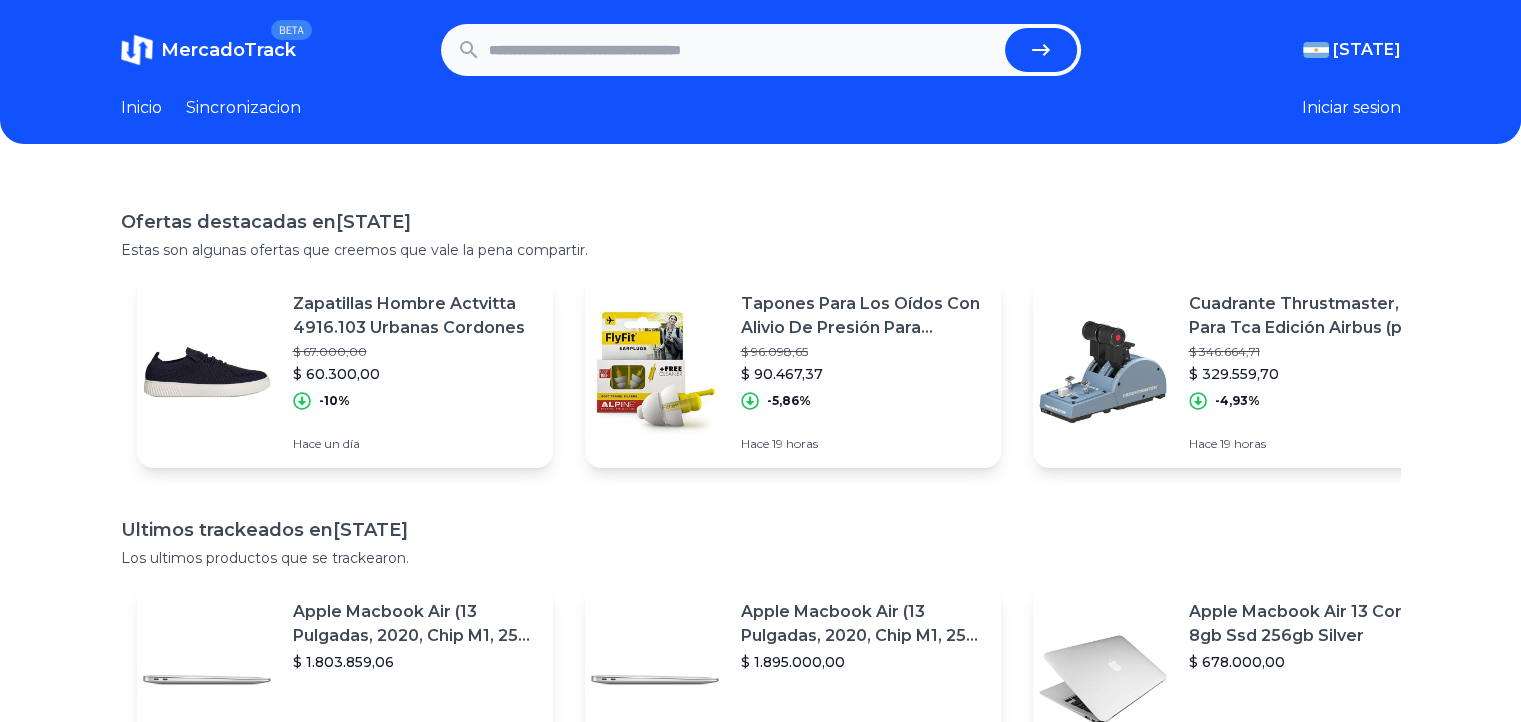drag, startPoint x: 492, startPoint y: 68, endPoint x: 522, endPoint y: 39, distance: 41.725292 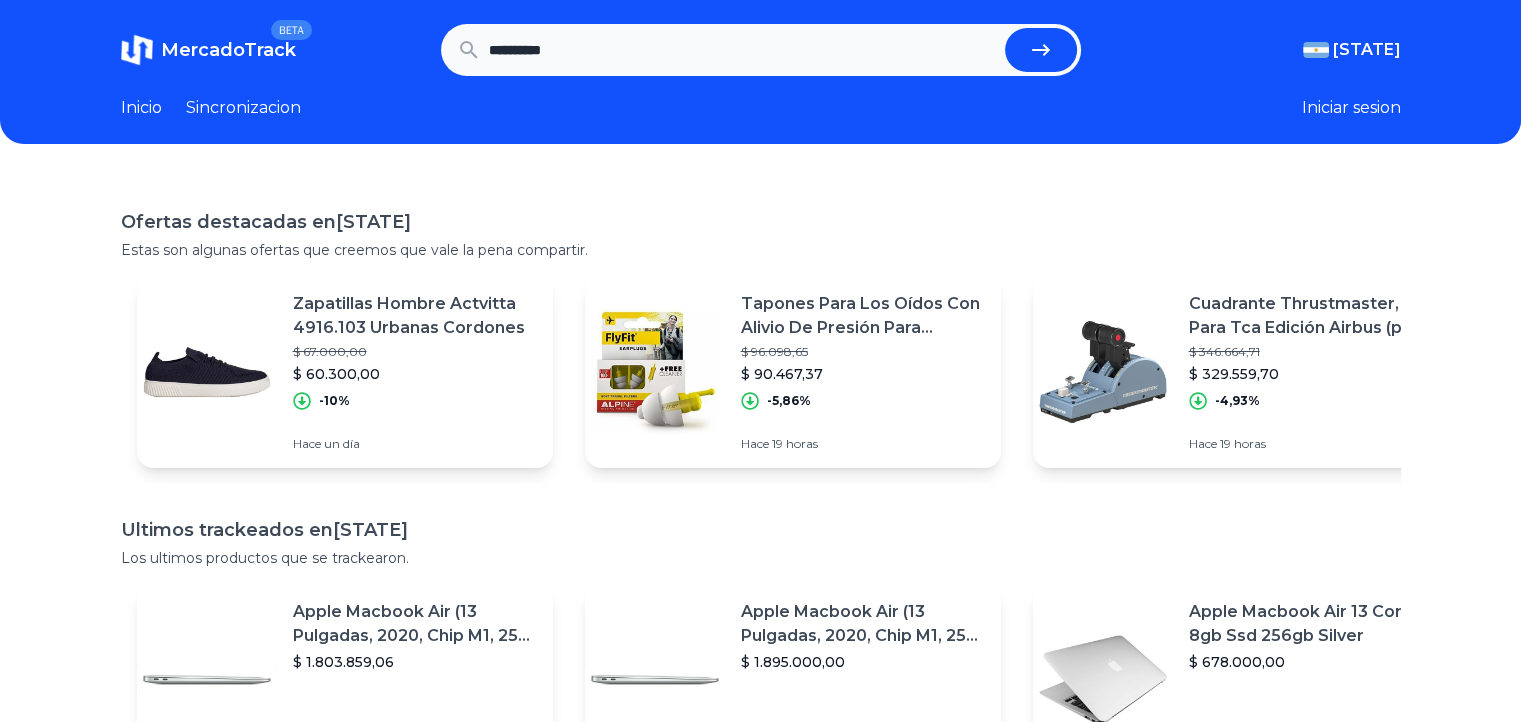 type on "**********" 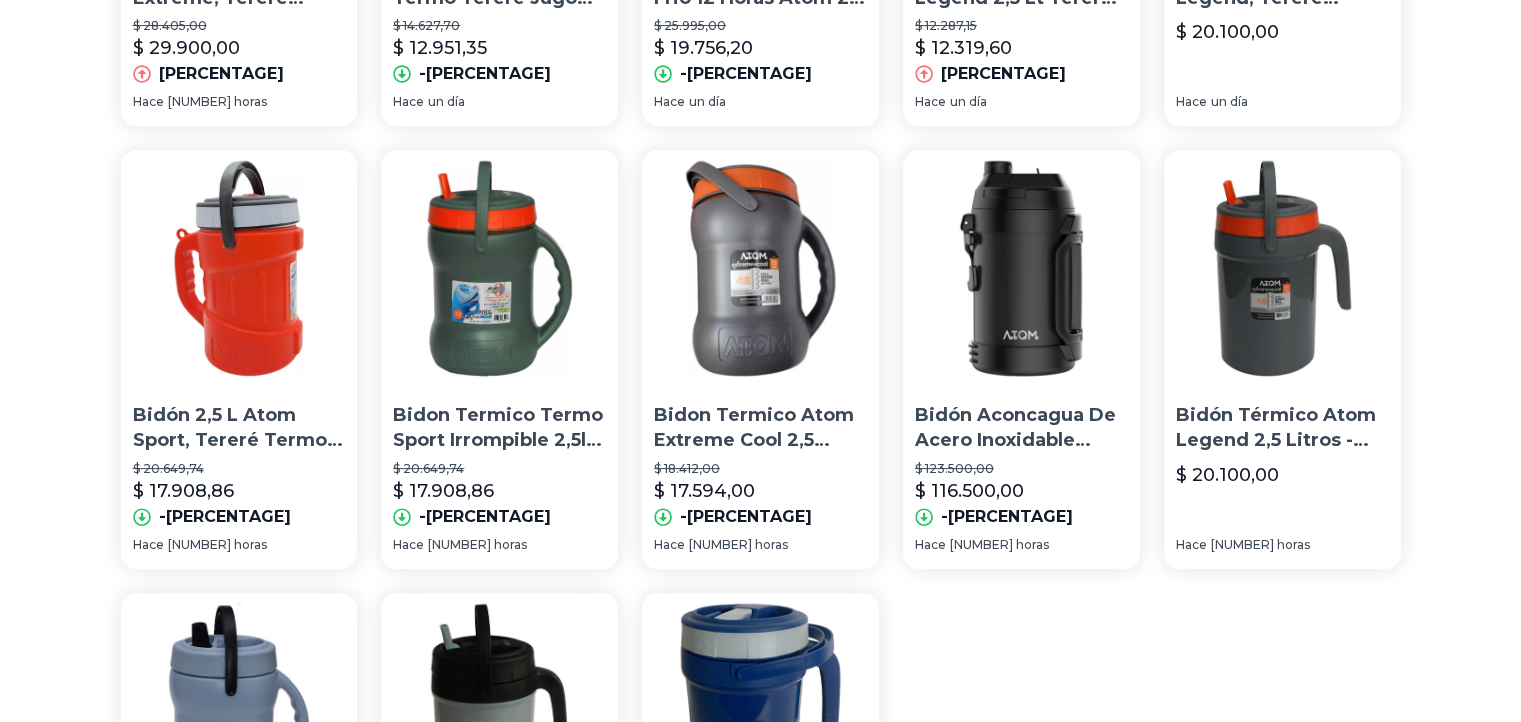 scroll, scrollTop: 600, scrollLeft: 0, axis: vertical 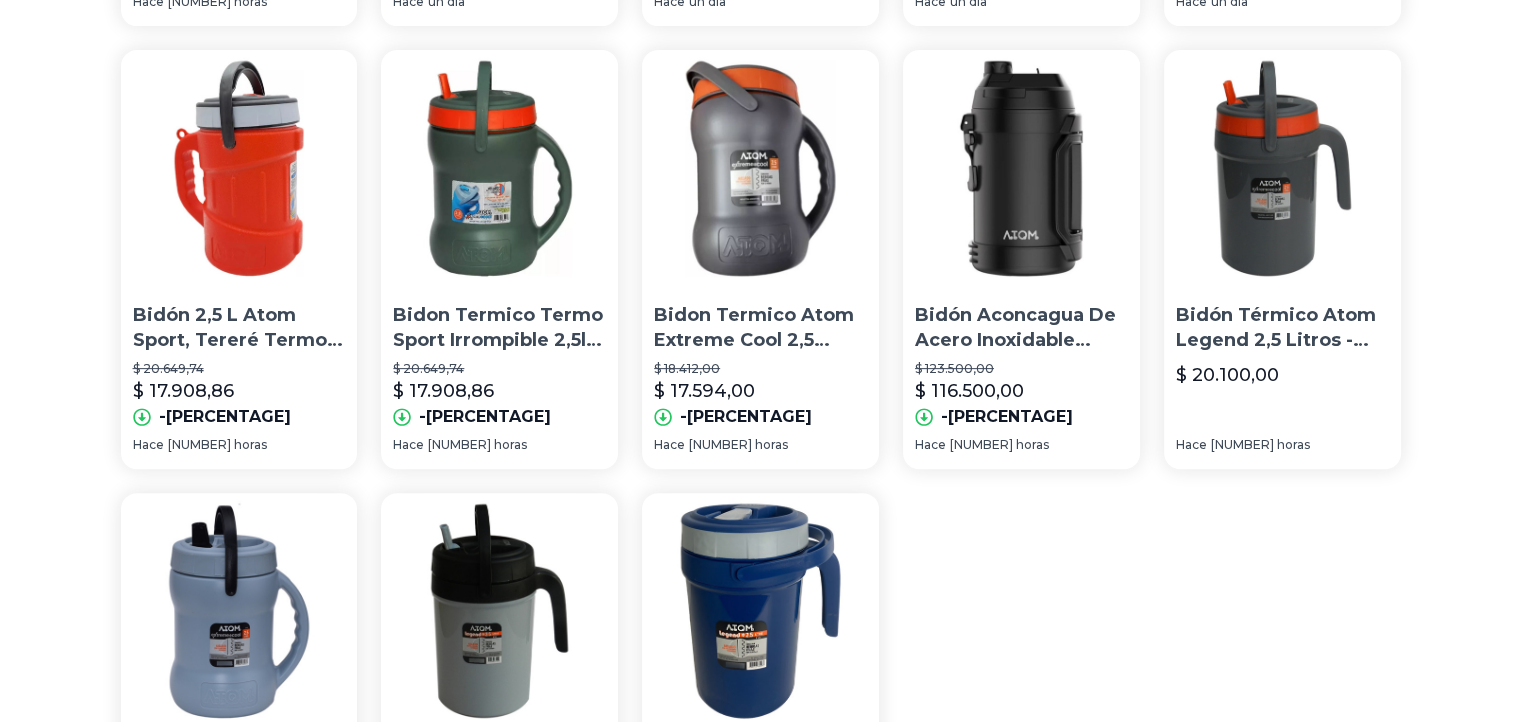 click at bounding box center (1021, 168) 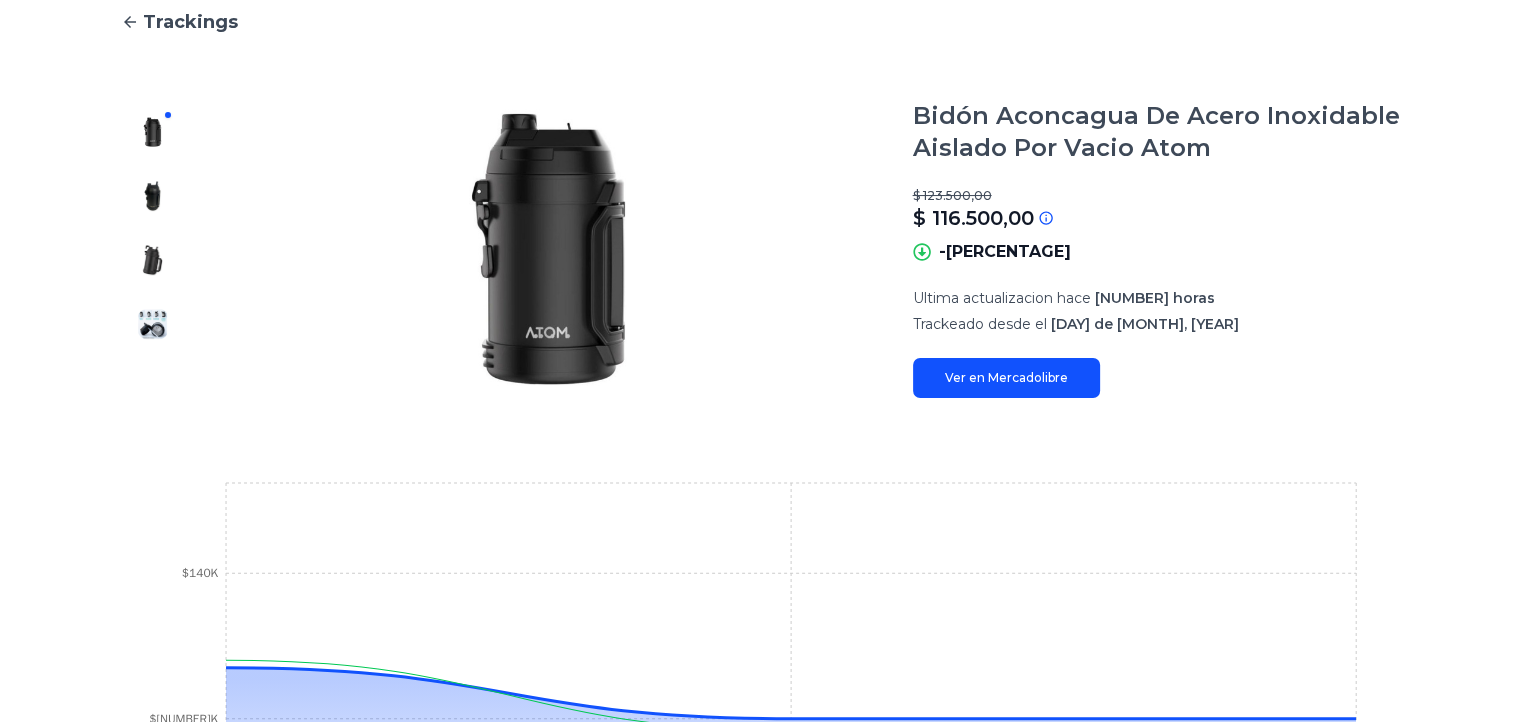scroll, scrollTop: 0, scrollLeft: 0, axis: both 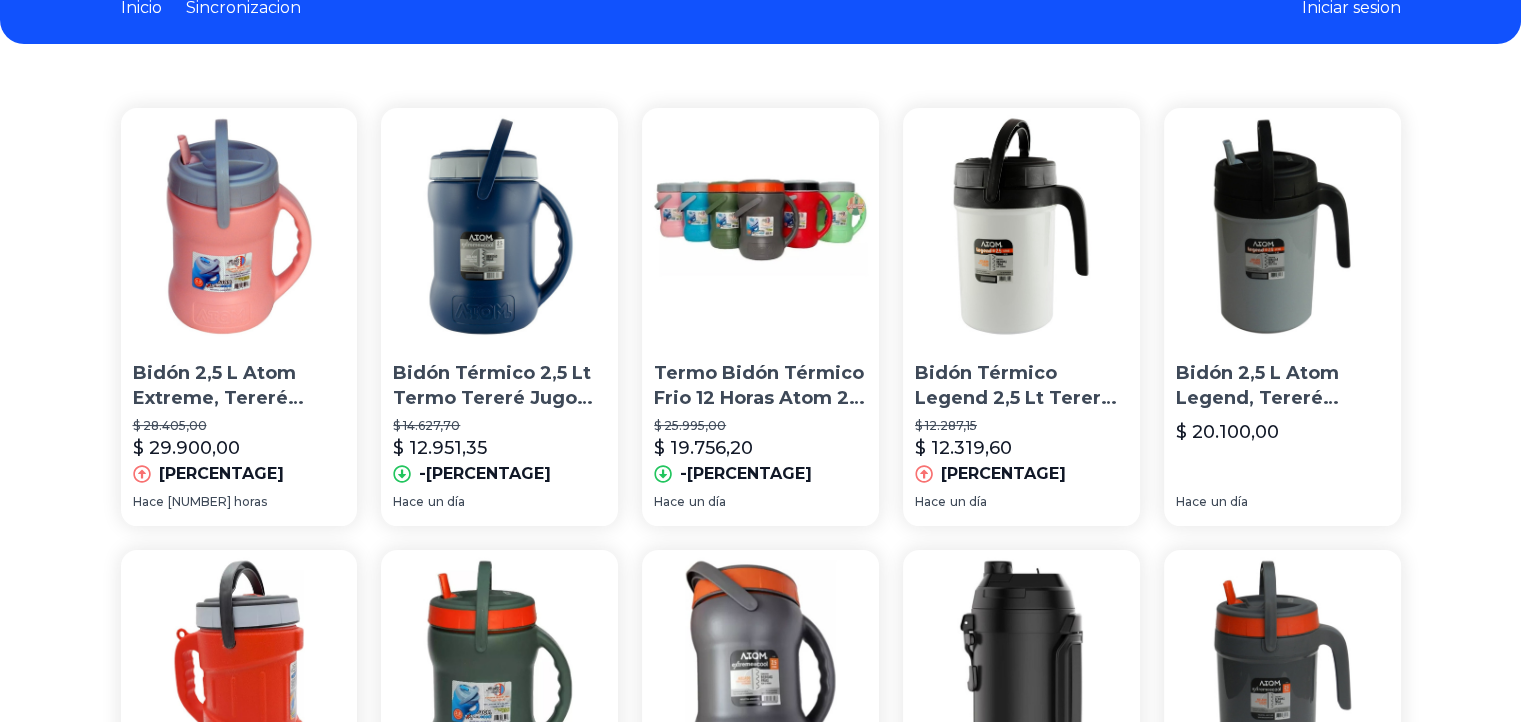 click at bounding box center [499, 226] 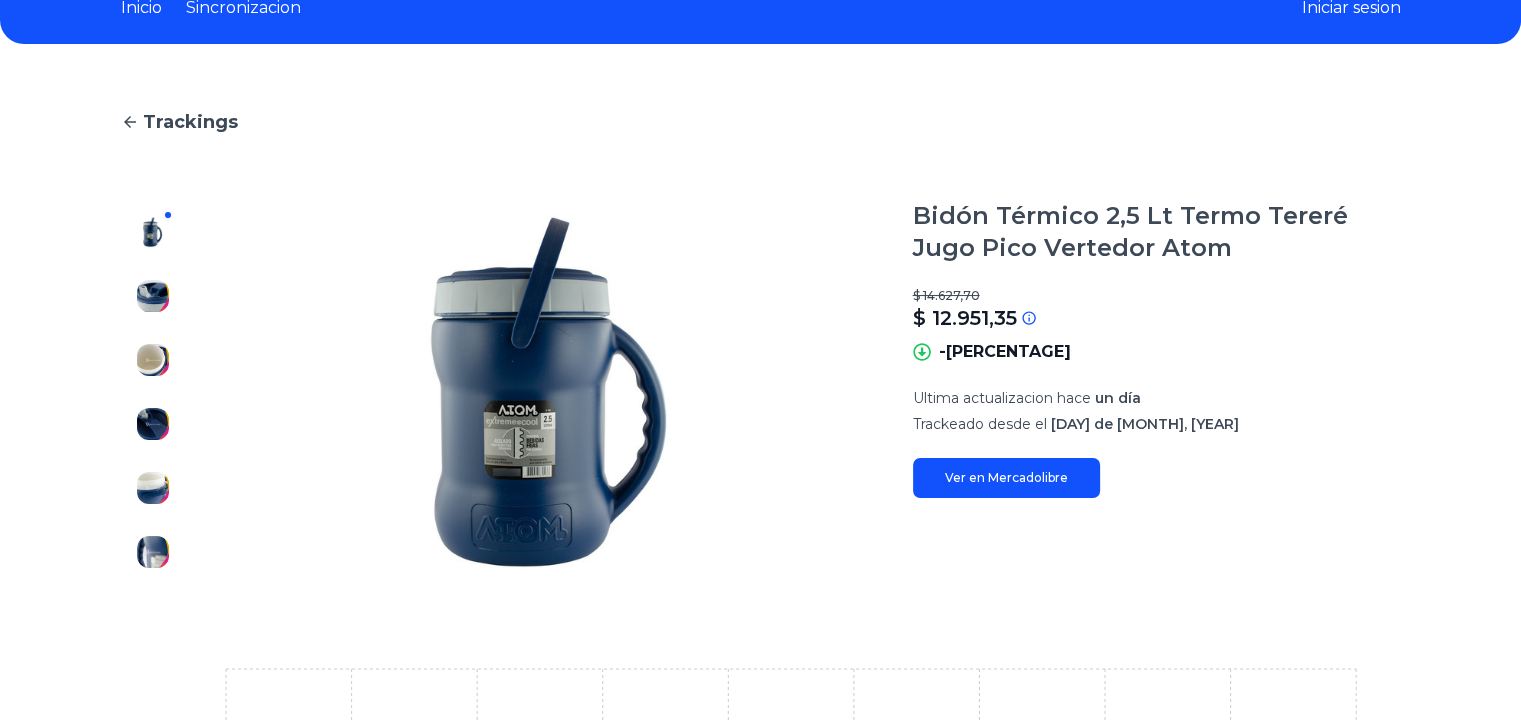 click at bounding box center (153, 296) 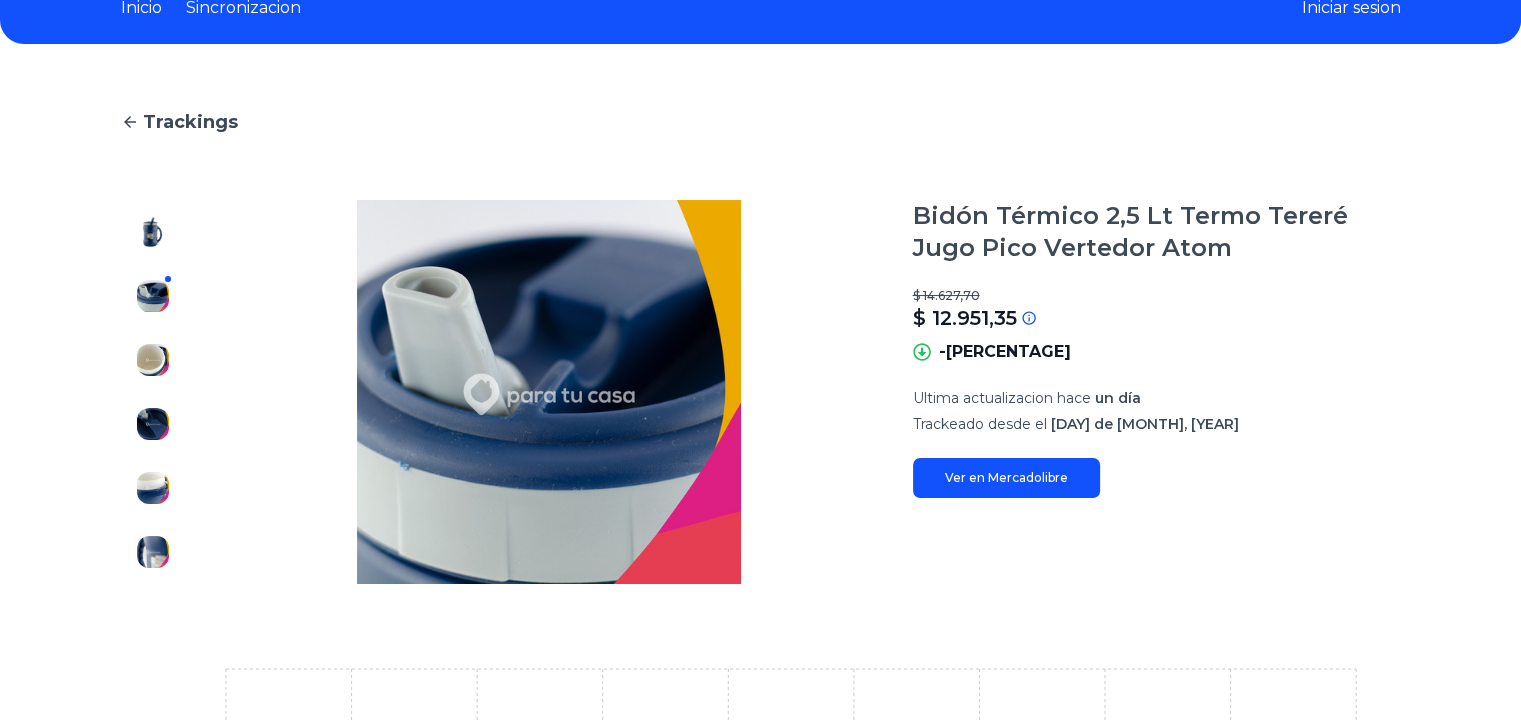 click at bounding box center [153, 232] 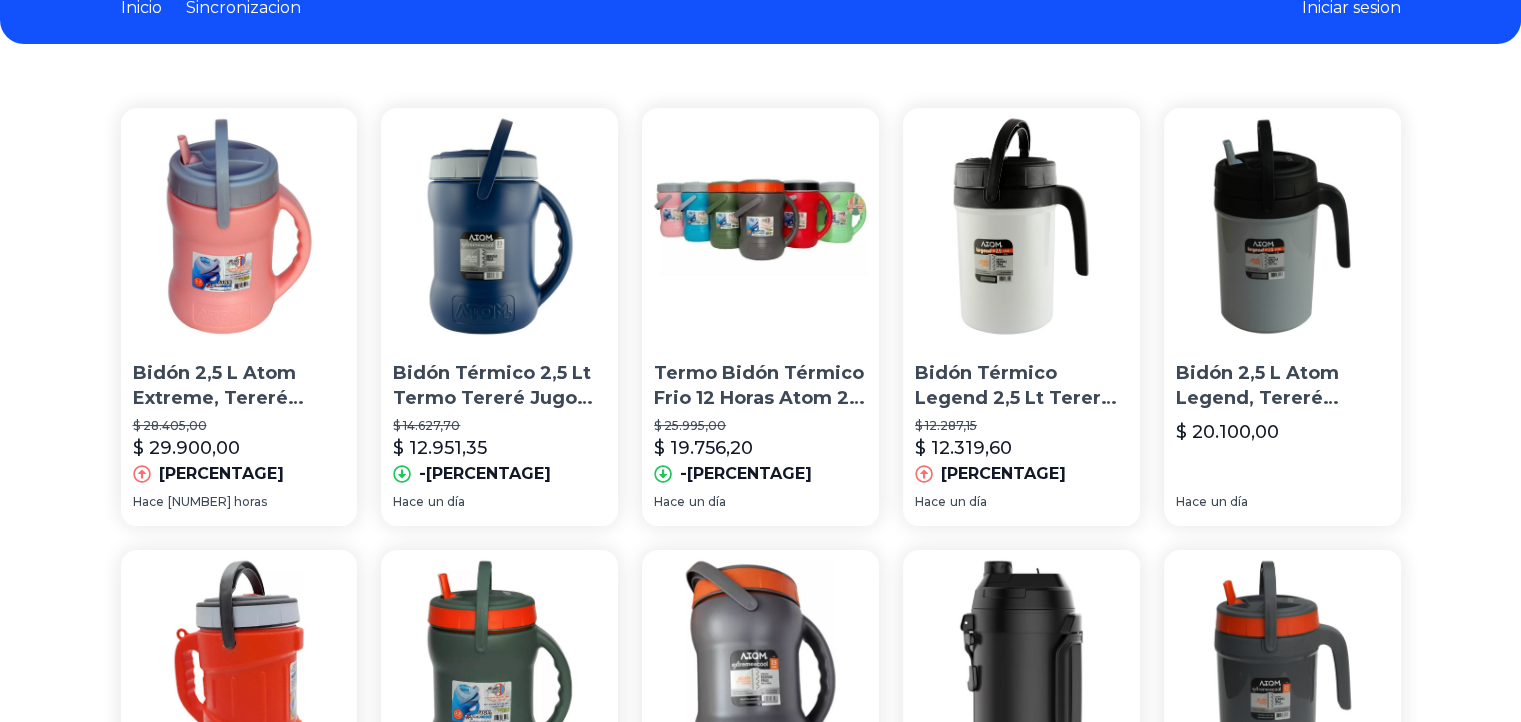 click at bounding box center (1021, 226) 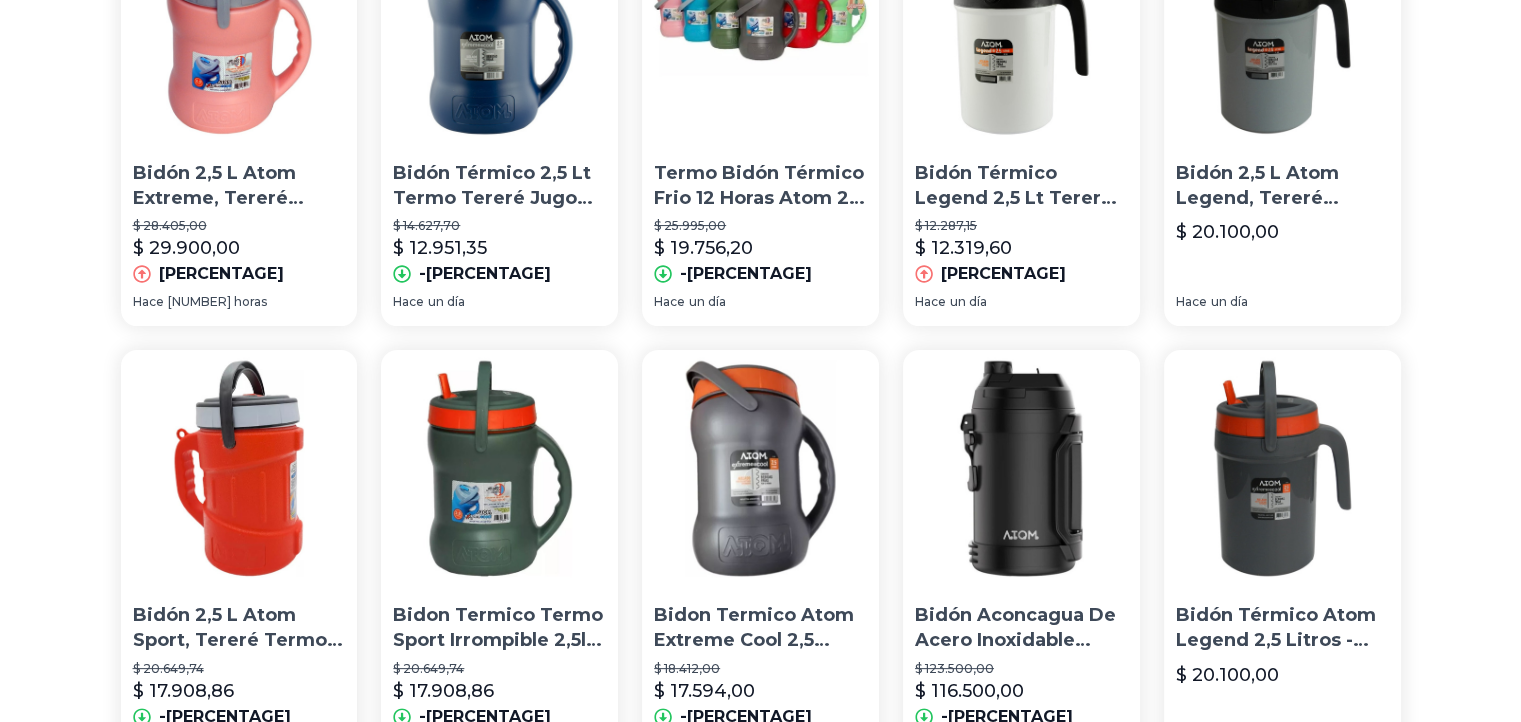 scroll, scrollTop: 0, scrollLeft: 0, axis: both 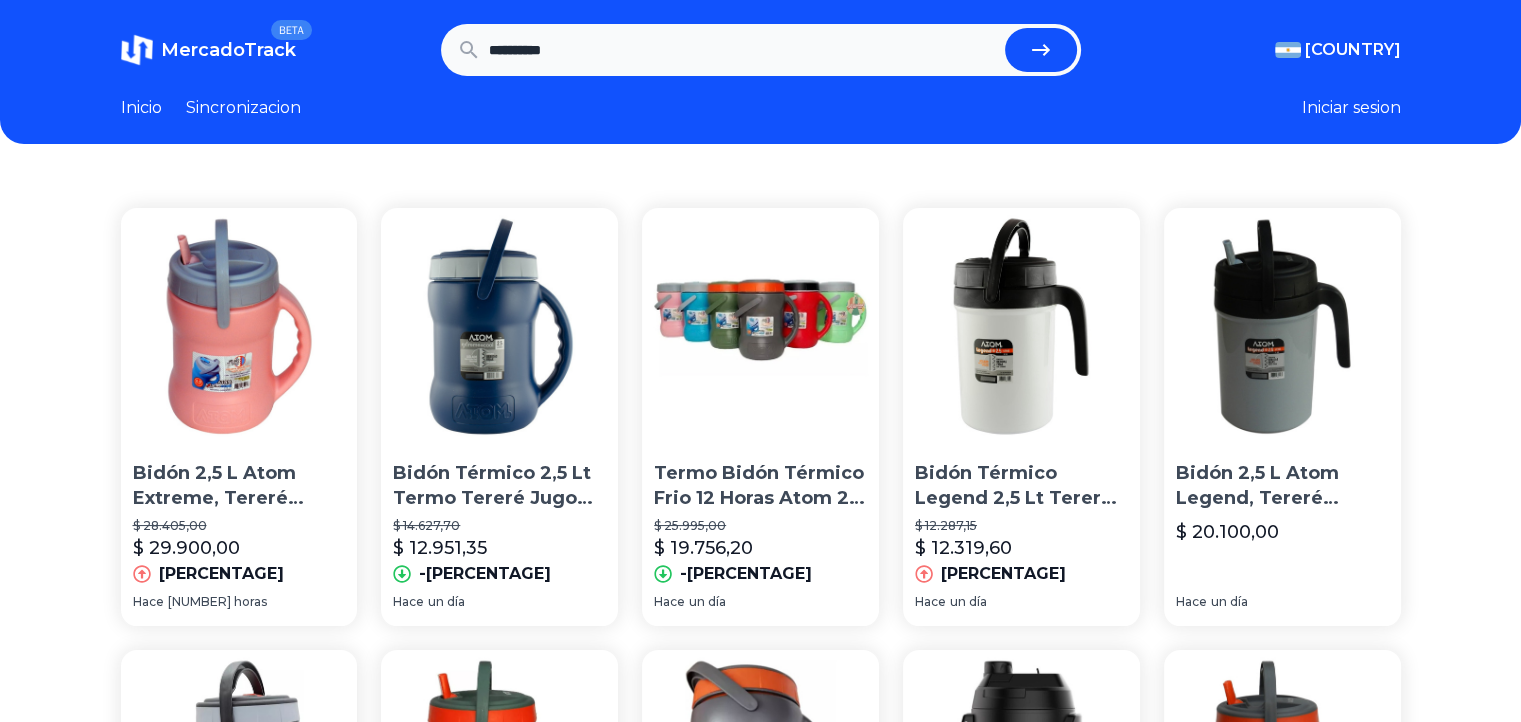click on "**********" at bounding box center (743, 50) 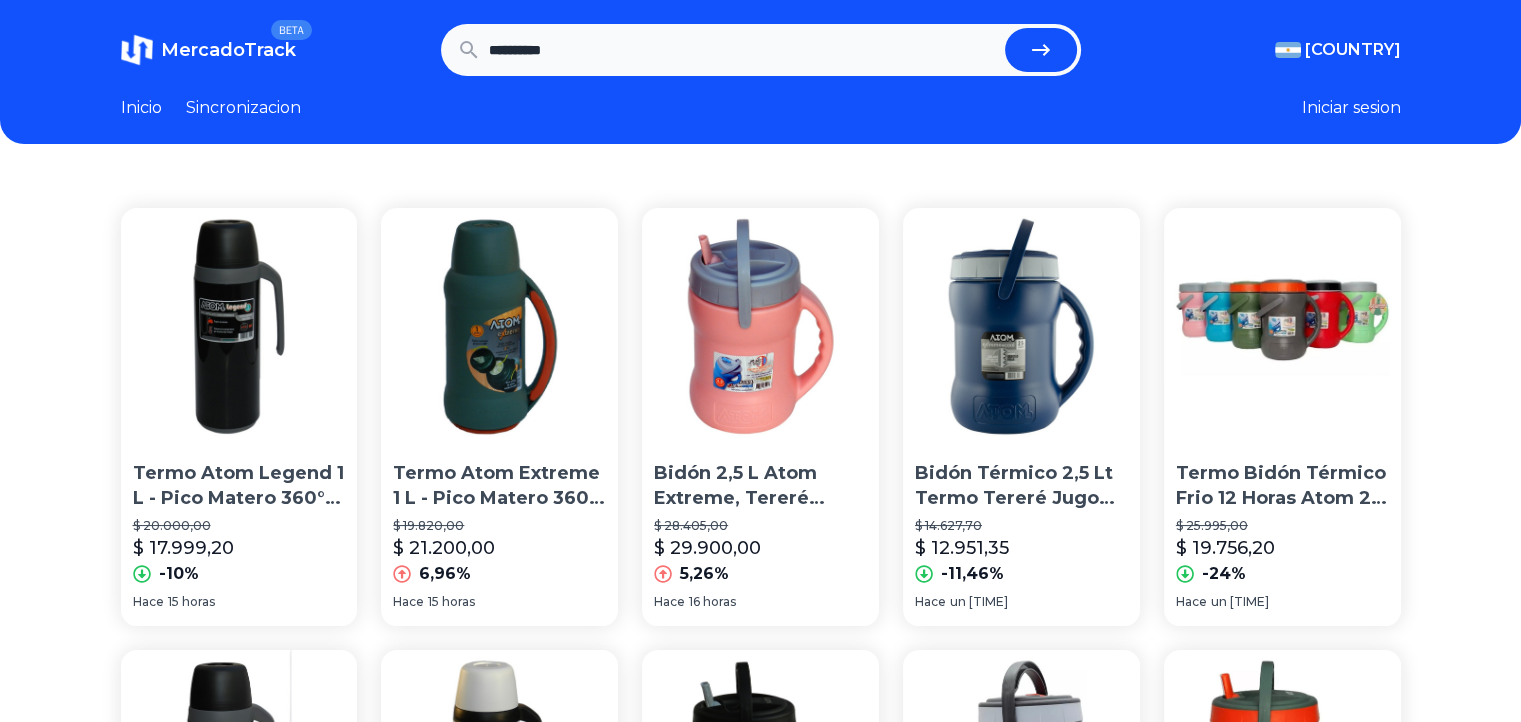 scroll, scrollTop: 0, scrollLeft: 0, axis: both 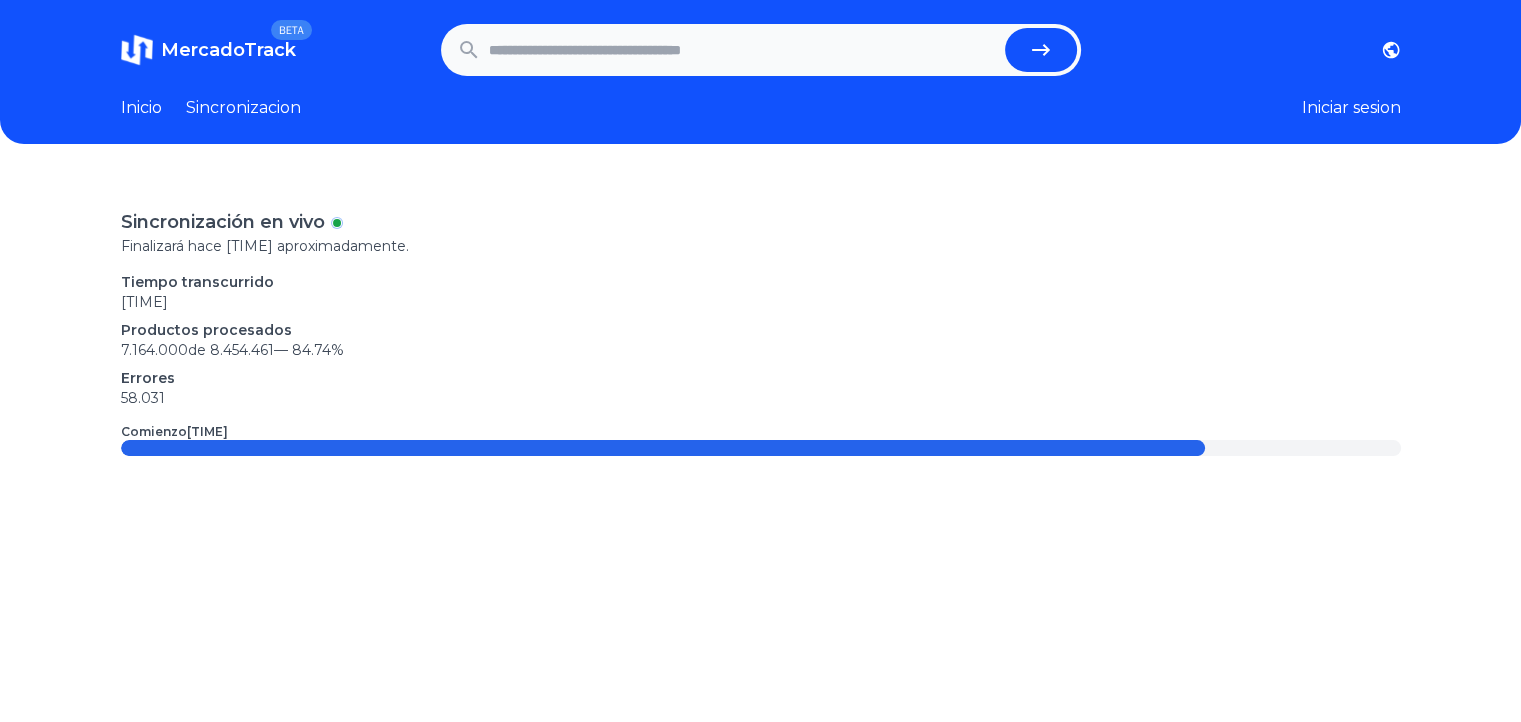 click on "MercadoTrack BETA Argentina Uruguay Mexico Chile Peru Venezuela Colombia Brasil Argentina Uruguay Mexico Chile Peru Venezuela Colombia Brasil Inicio Sincronizacion Iniciar sesion" at bounding box center [760, 72] 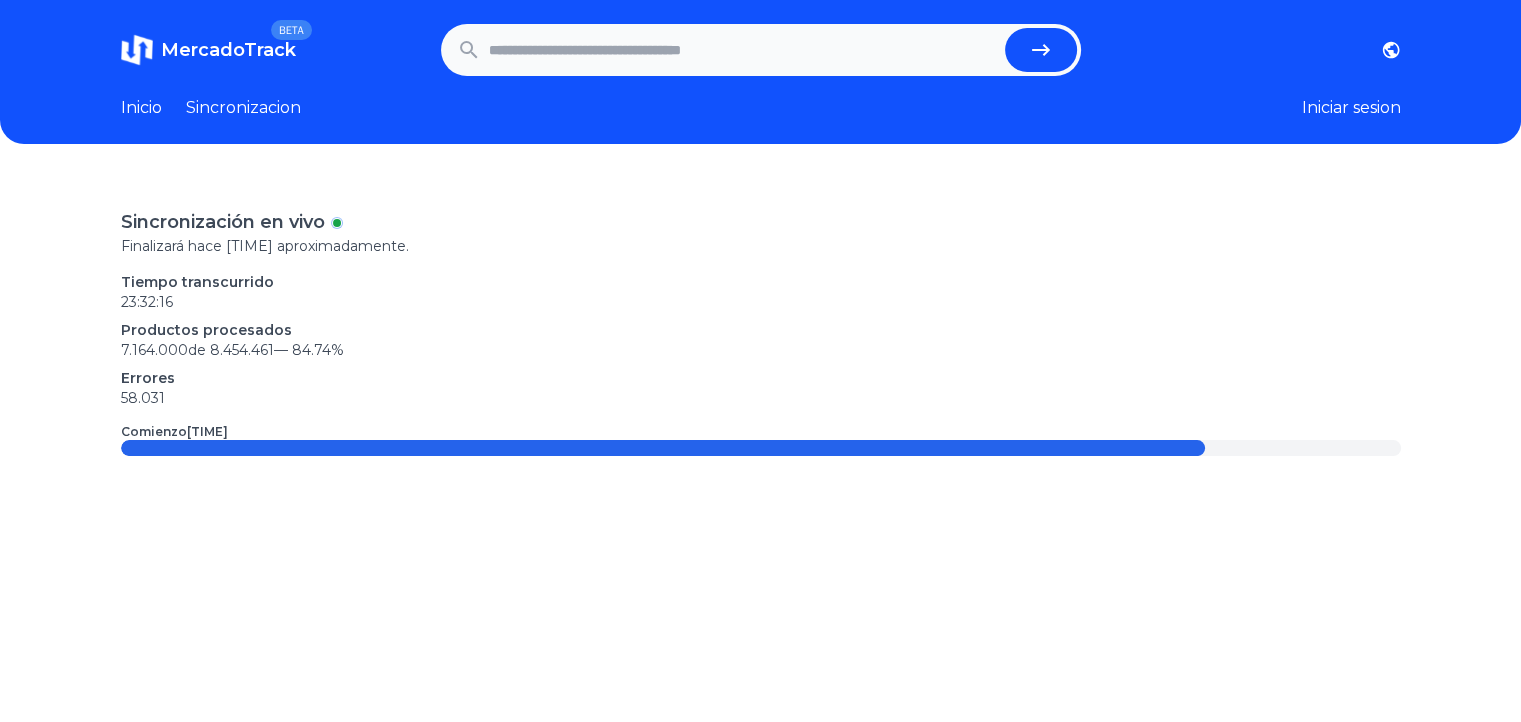 click on "Inicio" at bounding box center (141, 108) 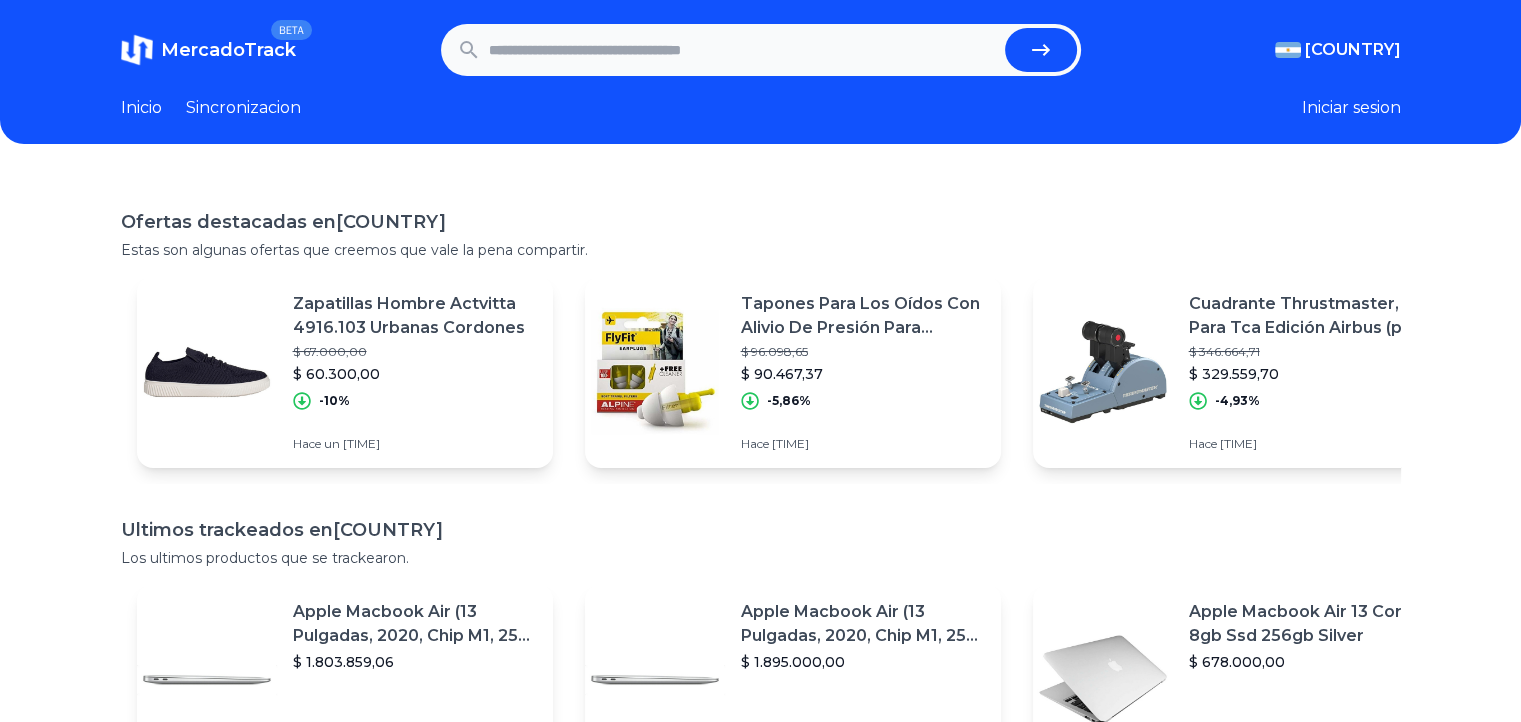 scroll, scrollTop: 200, scrollLeft: 0, axis: vertical 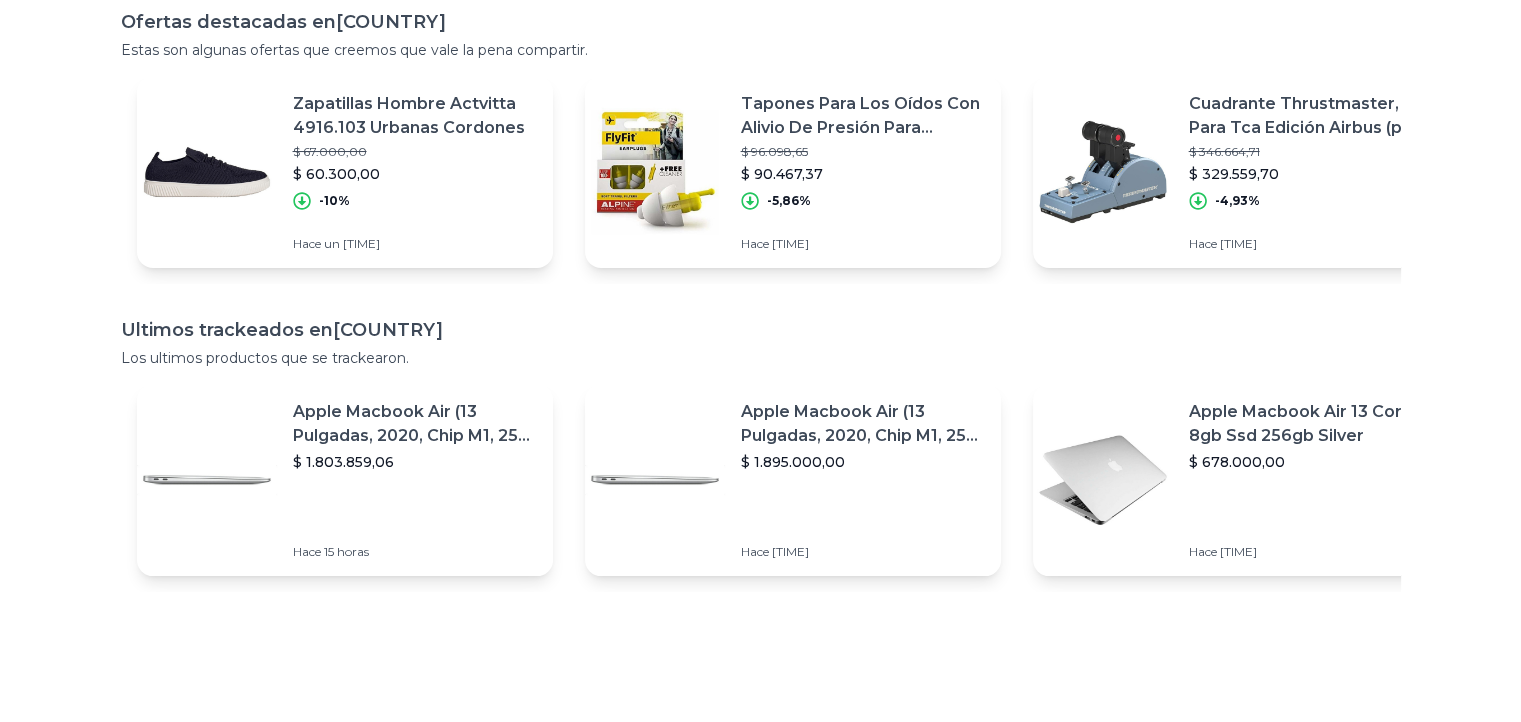 click on "Apple Macbook Air (13 Pulgadas, 2020, Chip M1, 256 Gb De Ssd, 8 Gb De Ram) - Plata" at bounding box center (863, 424) 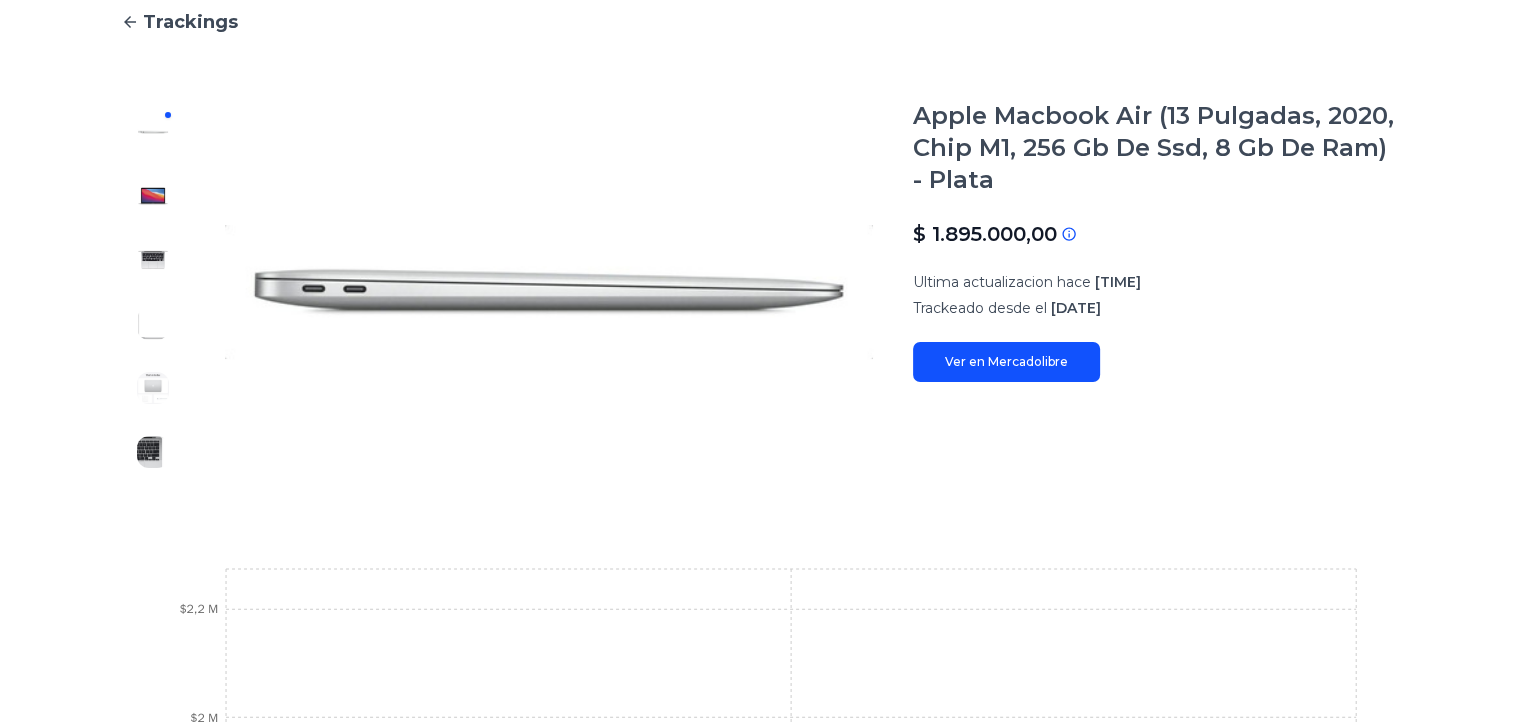 click on "Ver en Mercadolibre" at bounding box center (1006, 362) 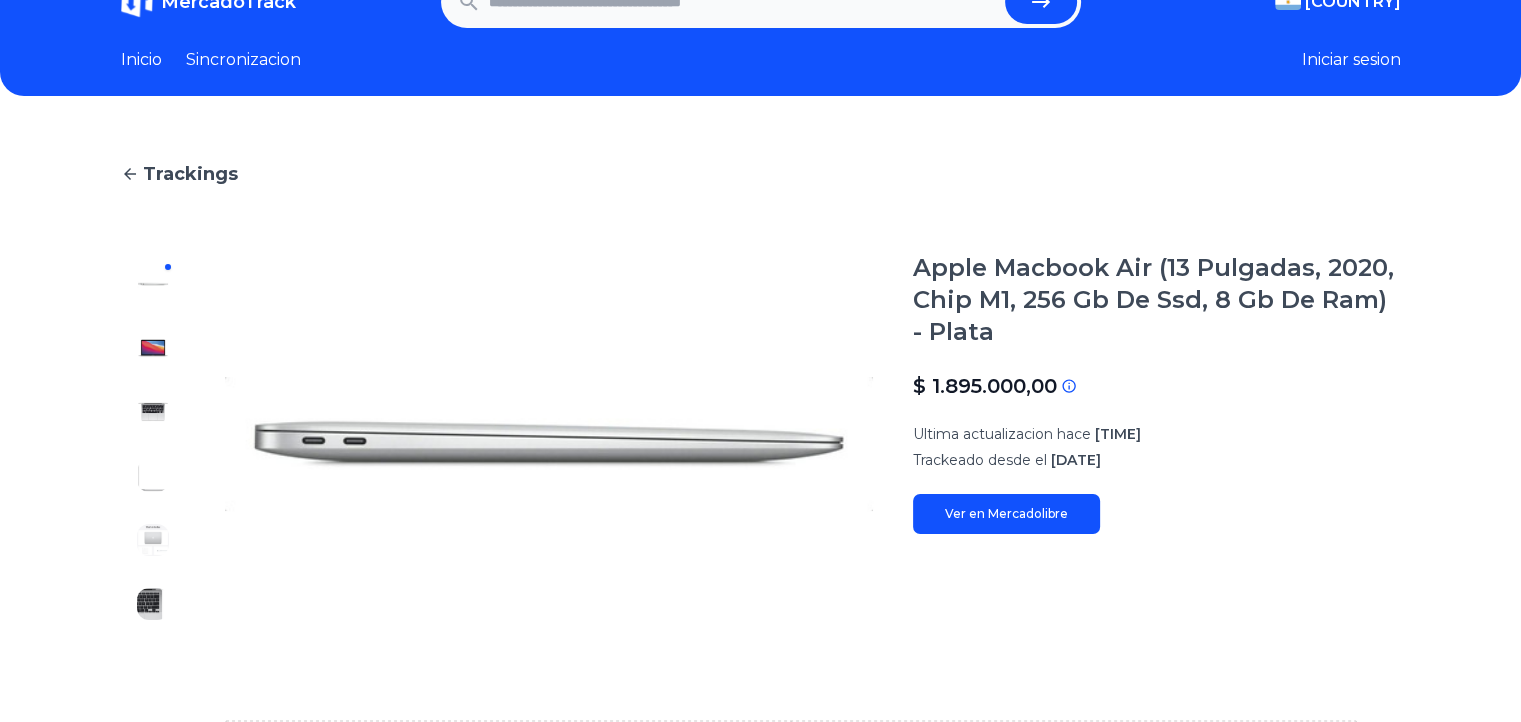 scroll, scrollTop: 0, scrollLeft: 0, axis: both 